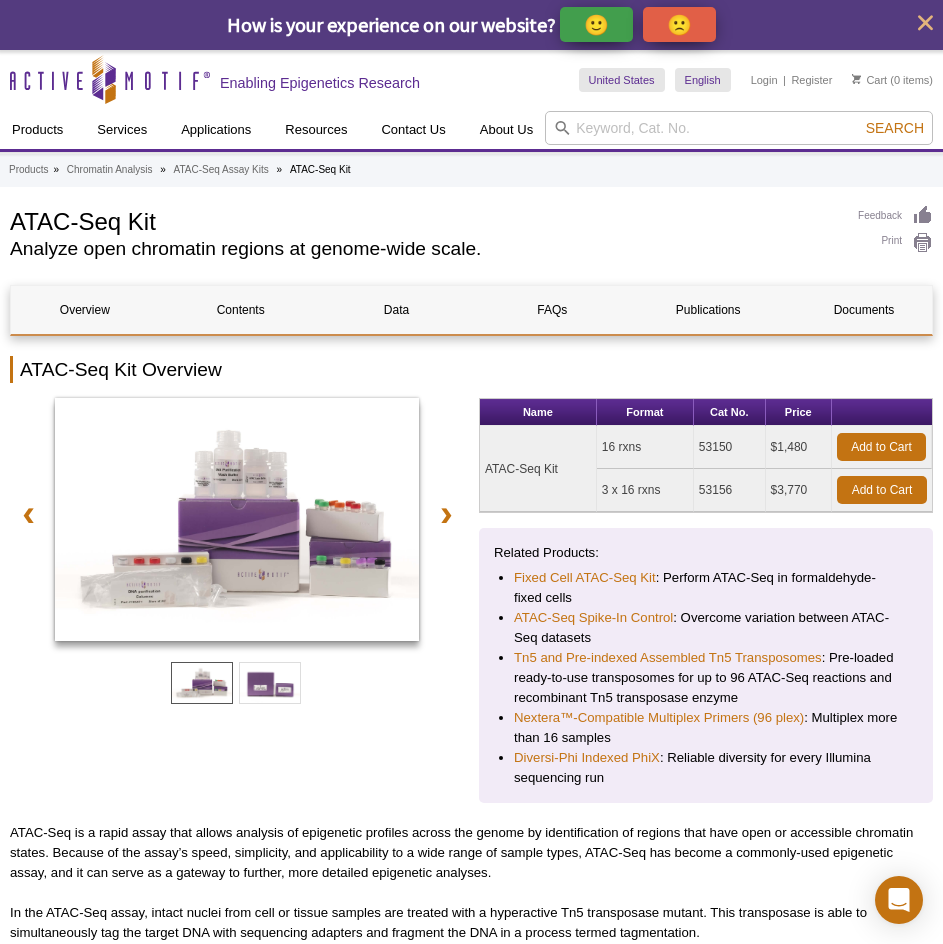 scroll, scrollTop: 0, scrollLeft: 0, axis: both 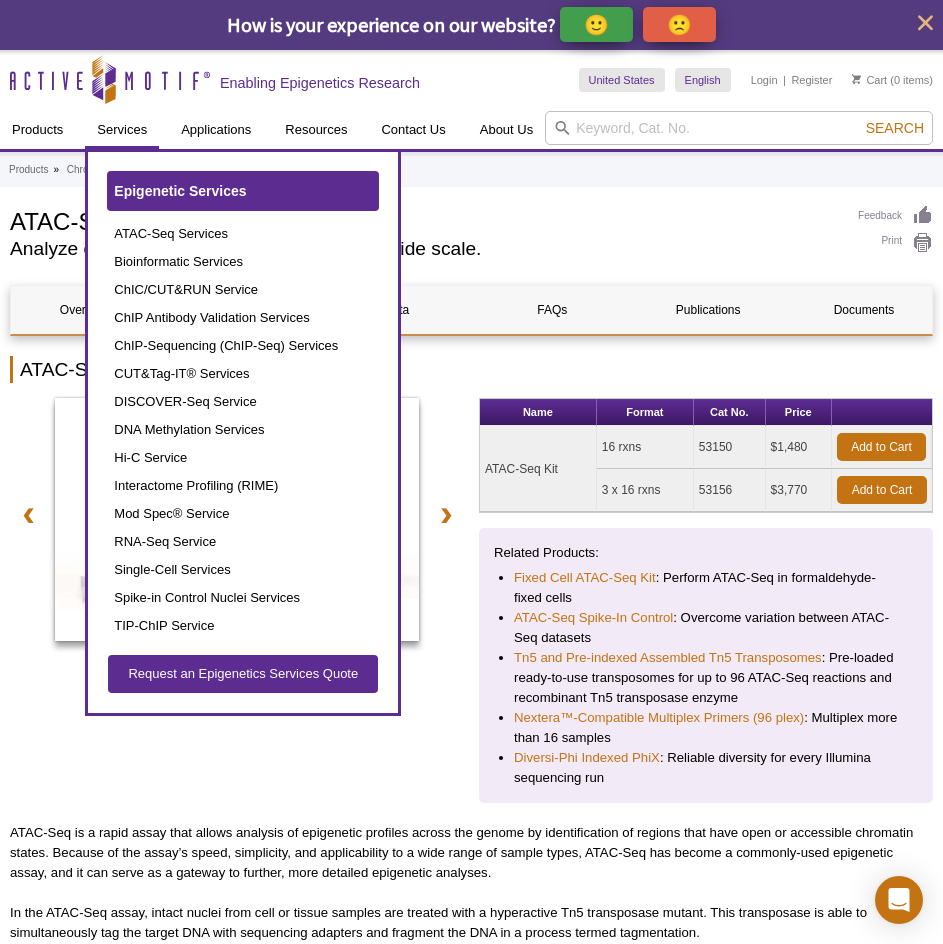 click on "Epigenetic Services" at bounding box center [180, 191] 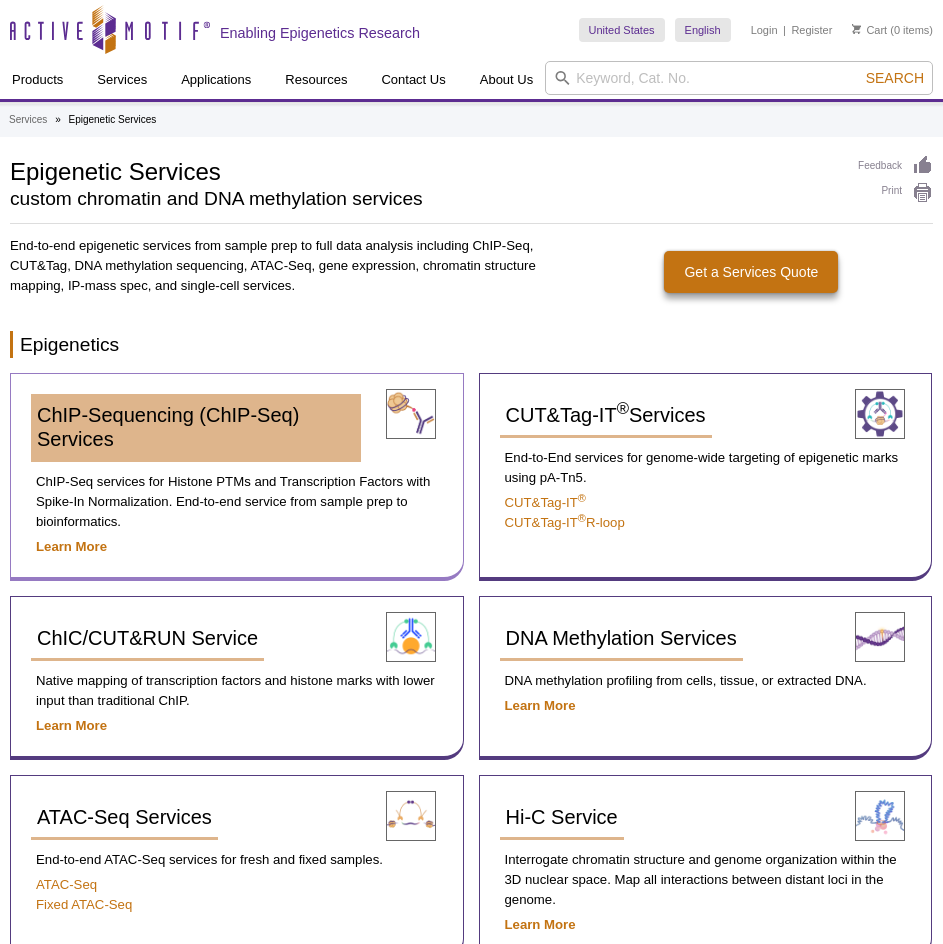 scroll, scrollTop: 0, scrollLeft: 0, axis: both 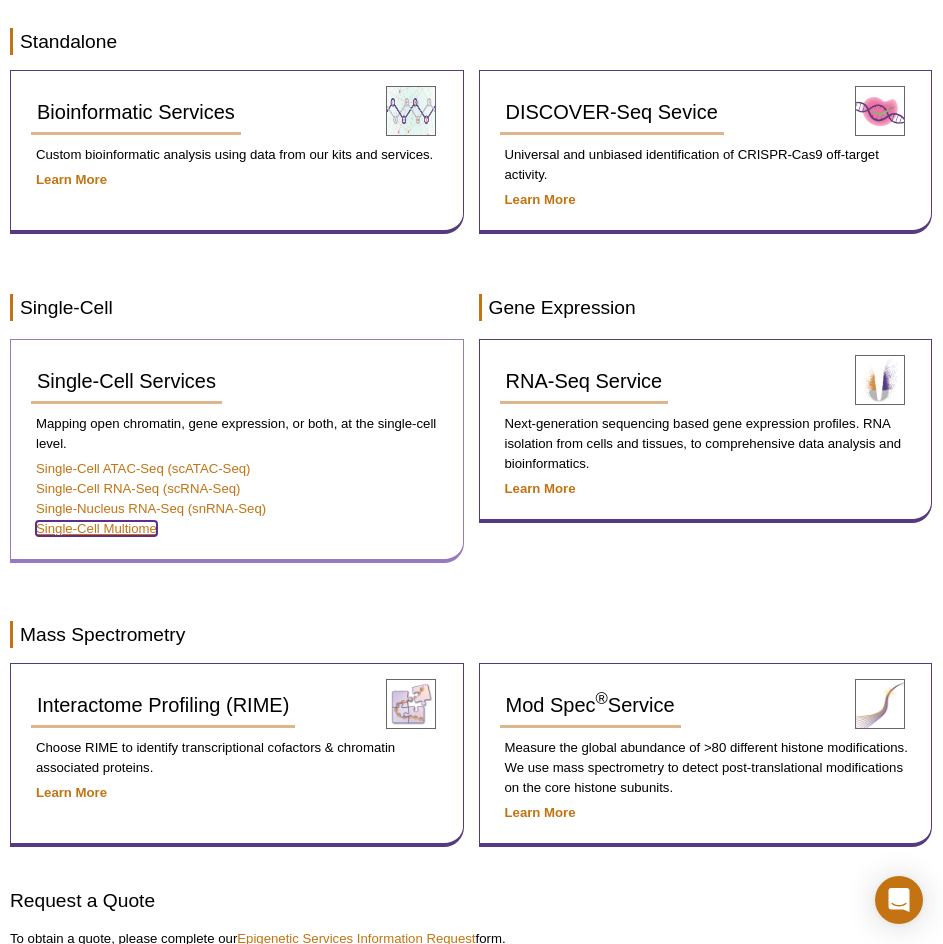 click on "Single-Cell Multiome" at bounding box center [96, 528] 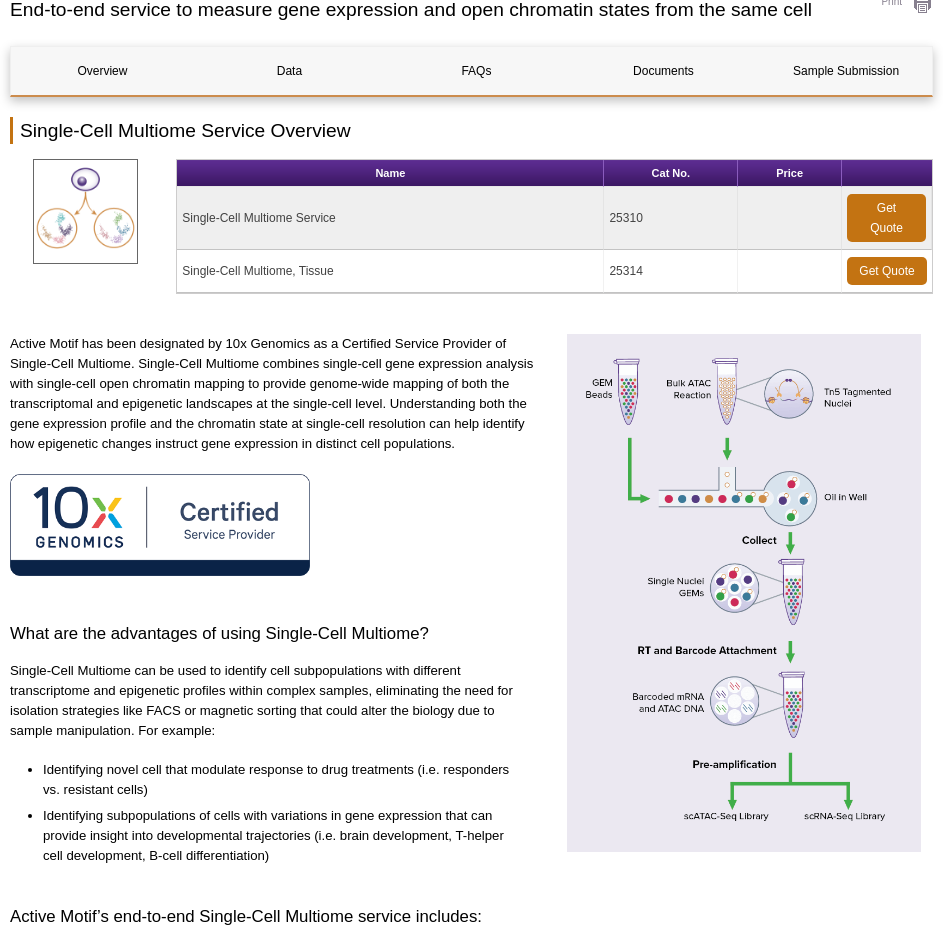 scroll, scrollTop: 0, scrollLeft: 0, axis: both 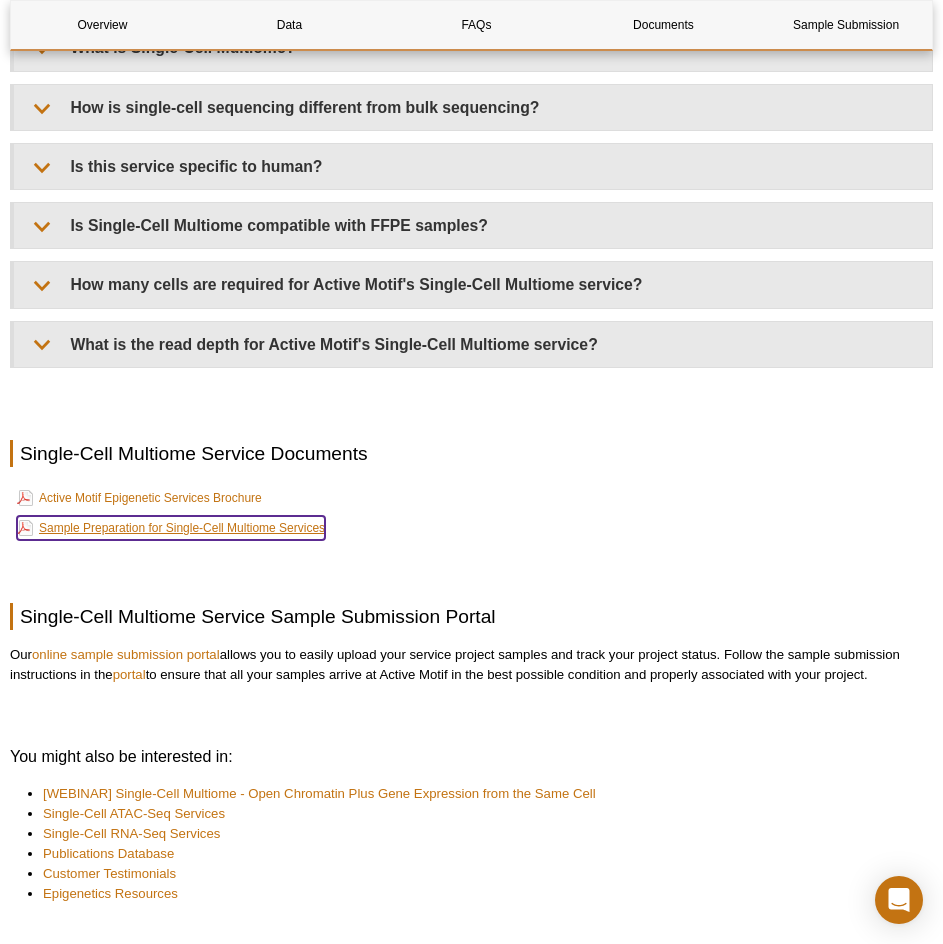 click on "Sample Preparation for Single-Cell Multiome Services" at bounding box center (171, 528) 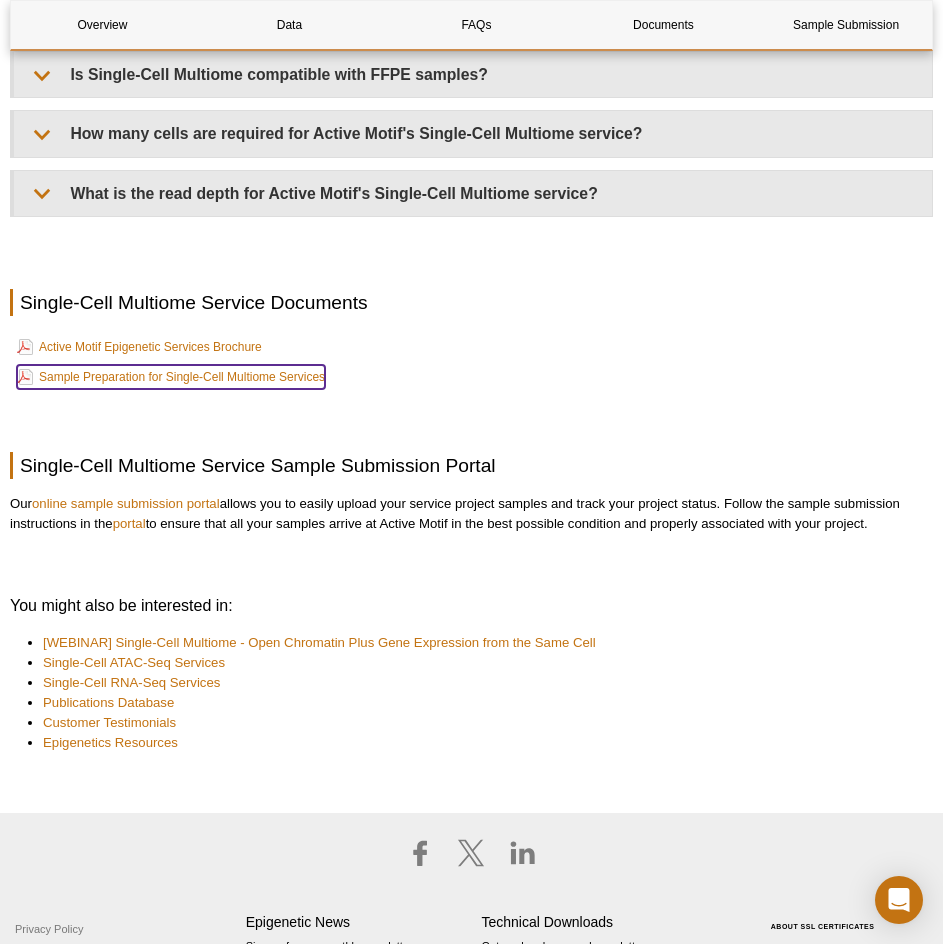 scroll, scrollTop: 2800, scrollLeft: 0, axis: vertical 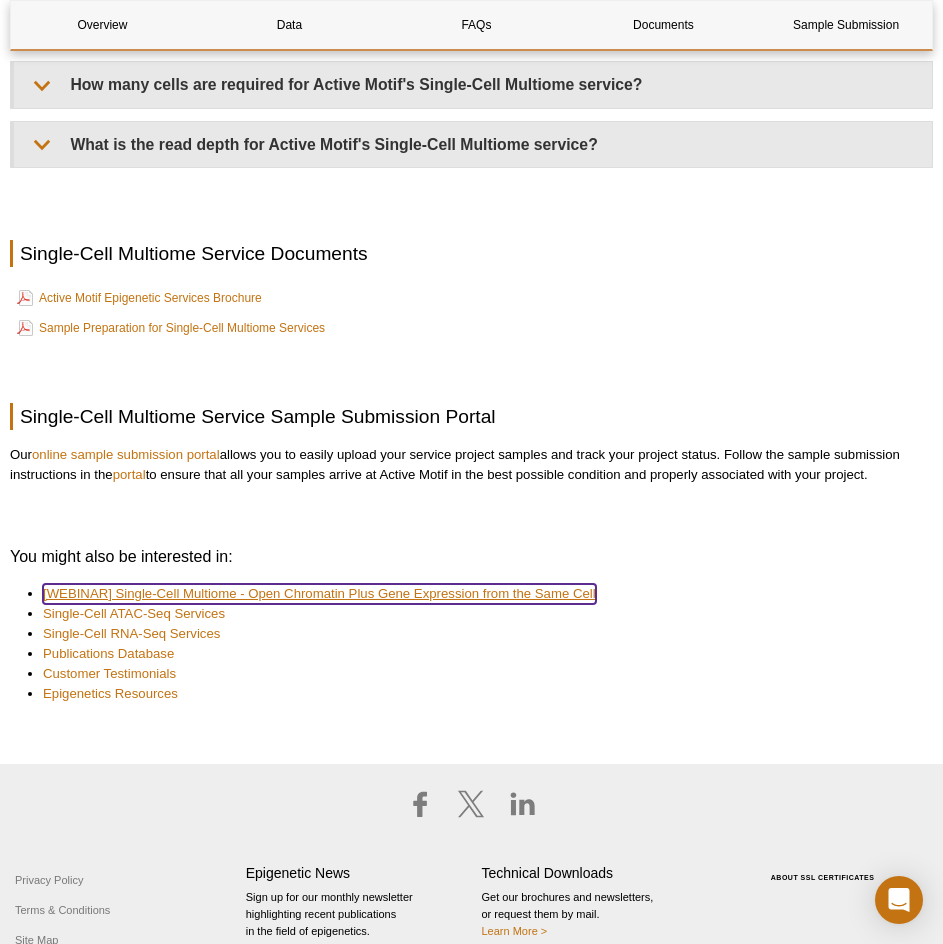 click on "[WEBINAR] Single-Cell Multiome - Open Chromatin Plus Gene Expression from the Same Cell" at bounding box center (319, 594) 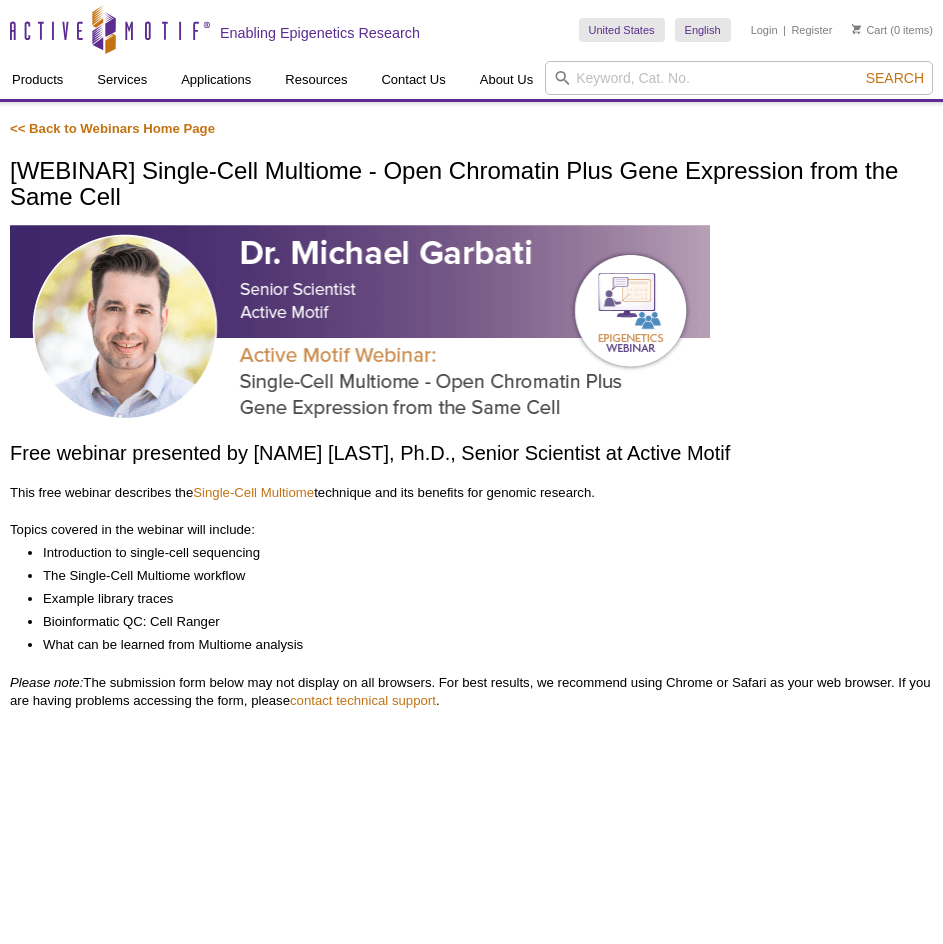 scroll, scrollTop: 0, scrollLeft: 0, axis: both 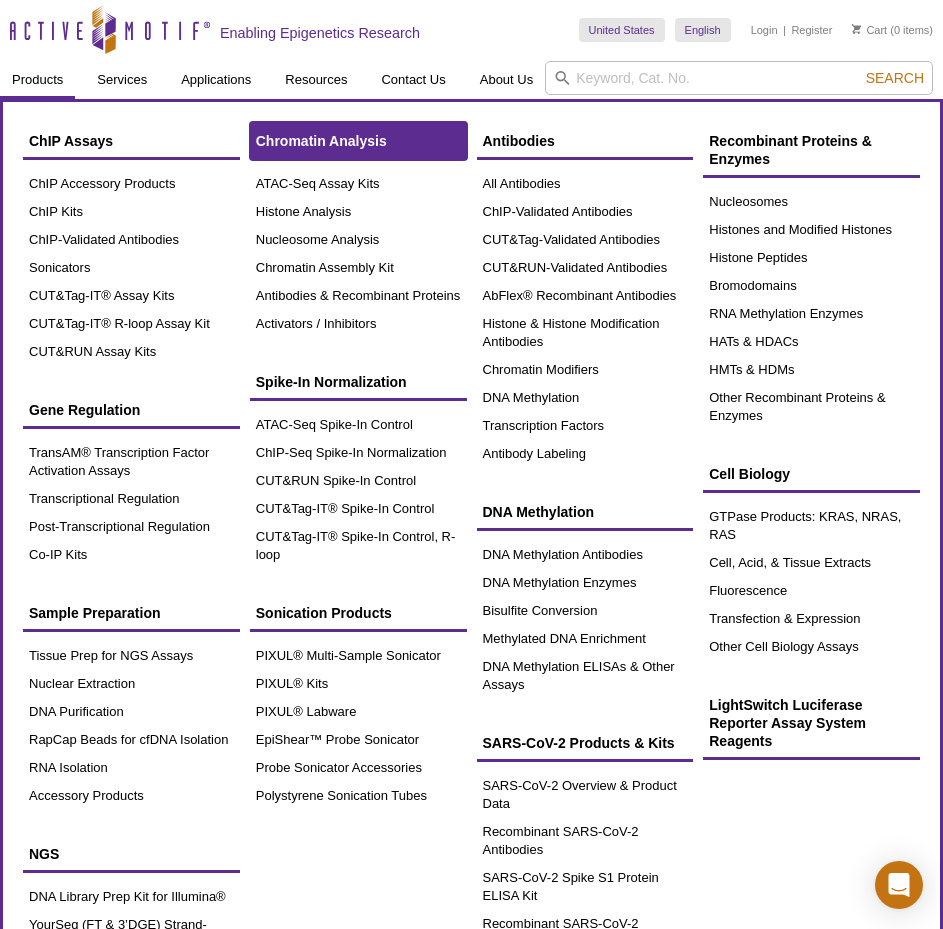 click on "Chromatin Analysis" at bounding box center [358, 141] 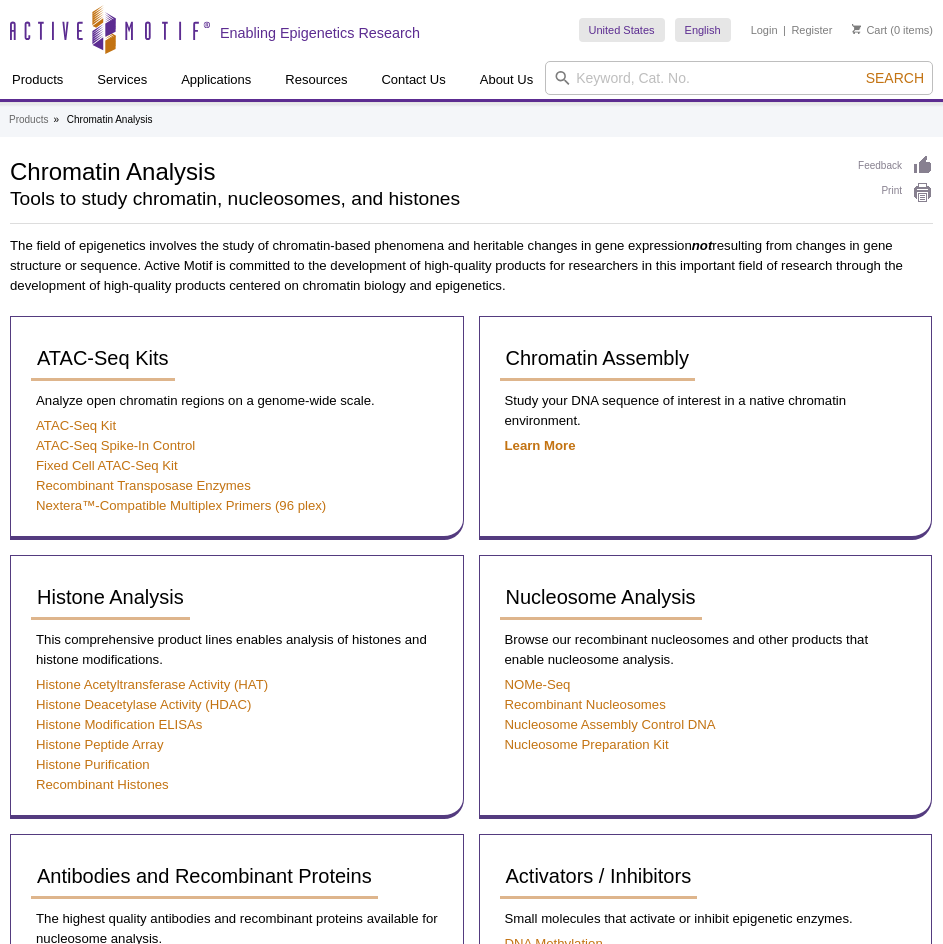 scroll, scrollTop: 0, scrollLeft: 0, axis: both 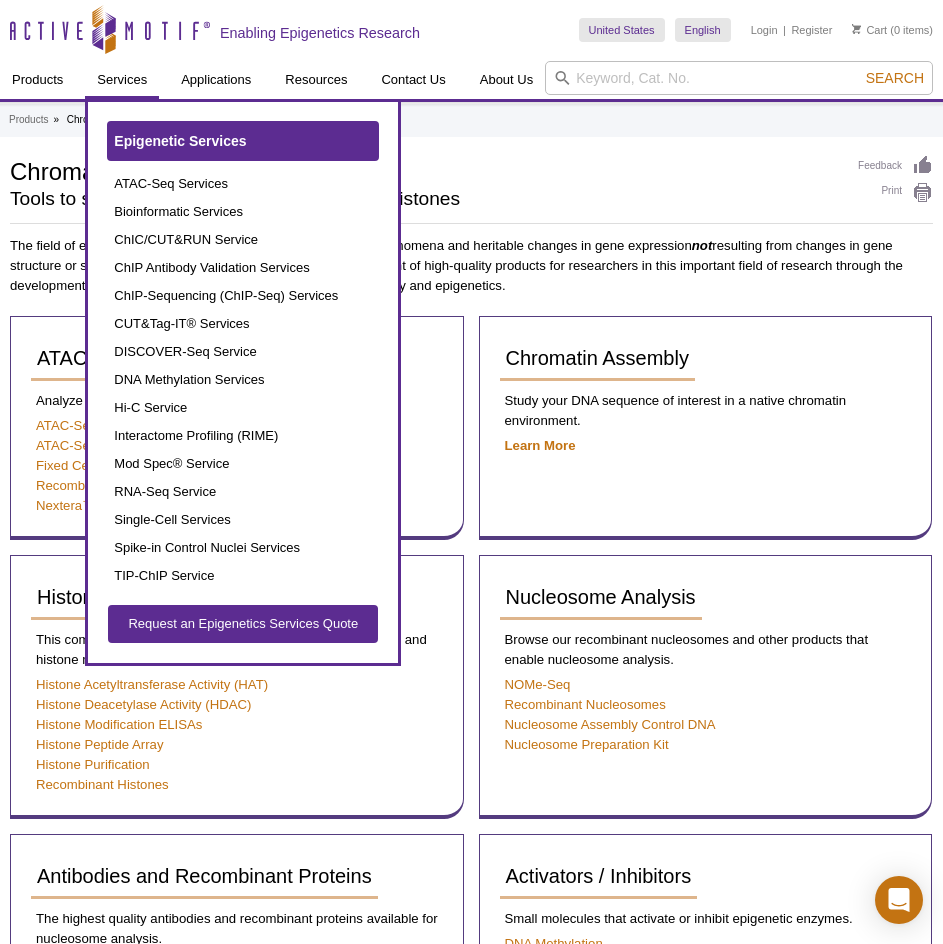 click on "Epigenetic Services" at bounding box center [243, 141] 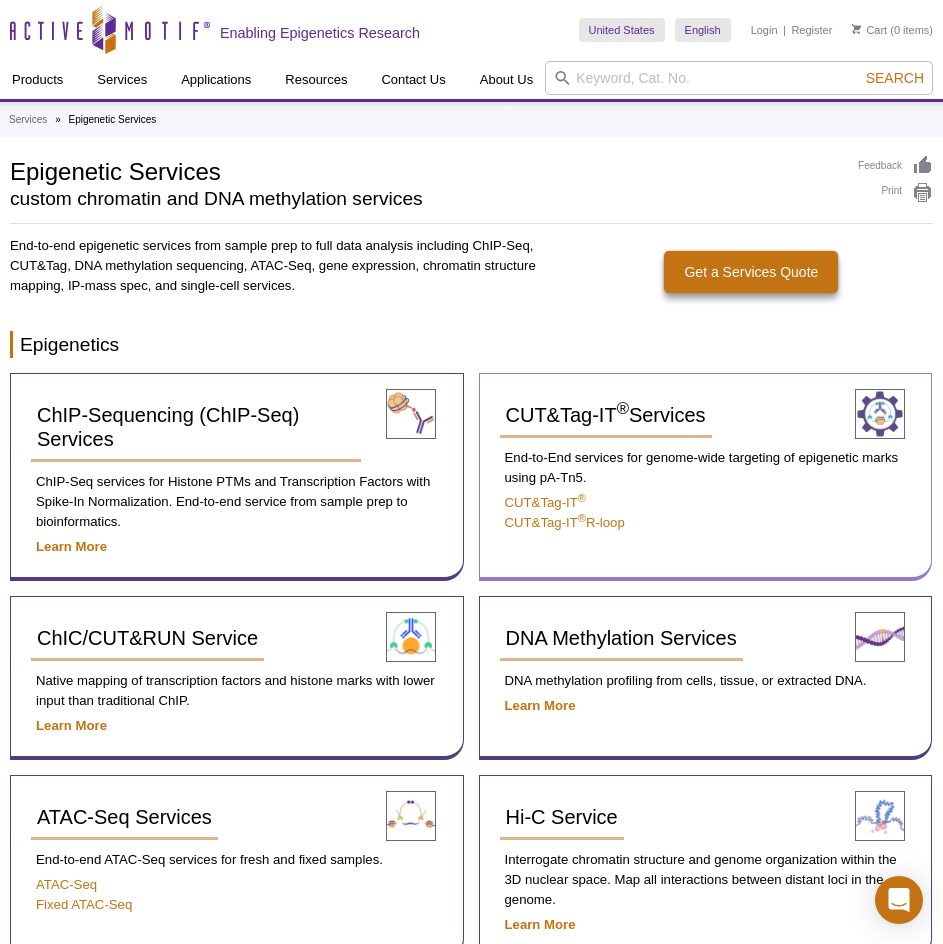 scroll, scrollTop: 0, scrollLeft: 0, axis: both 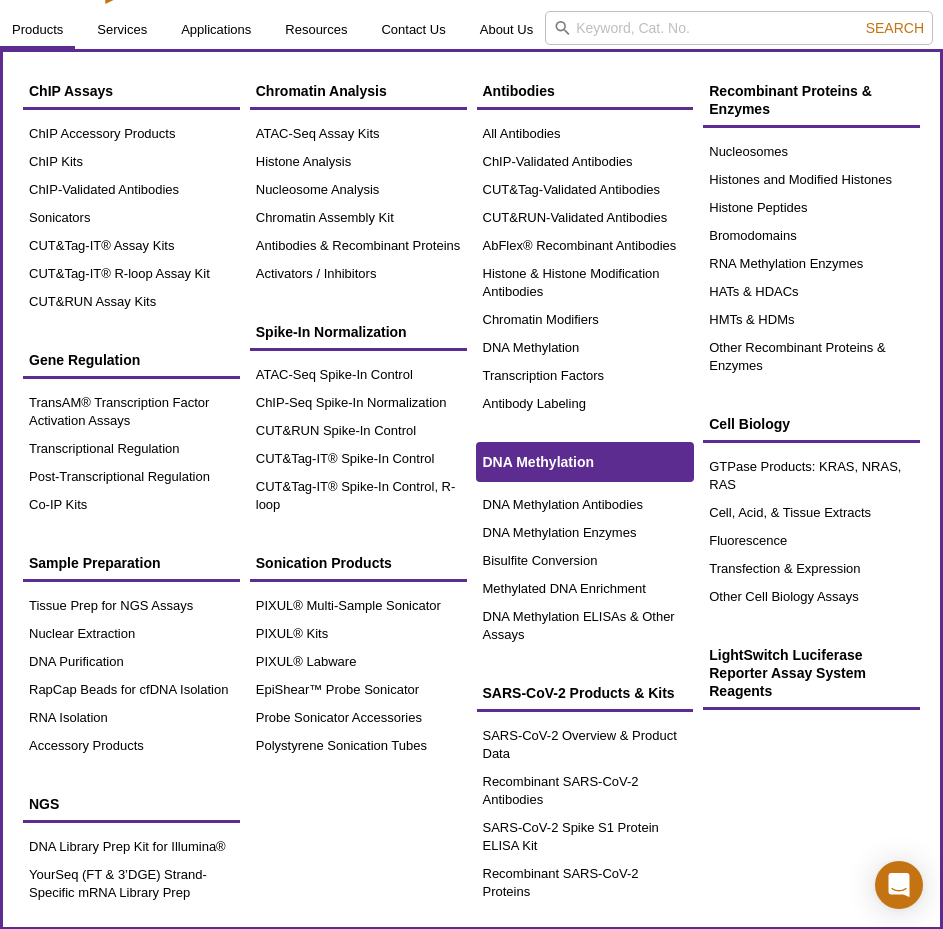 click on "DNA Methylation" at bounding box center [538, 462] 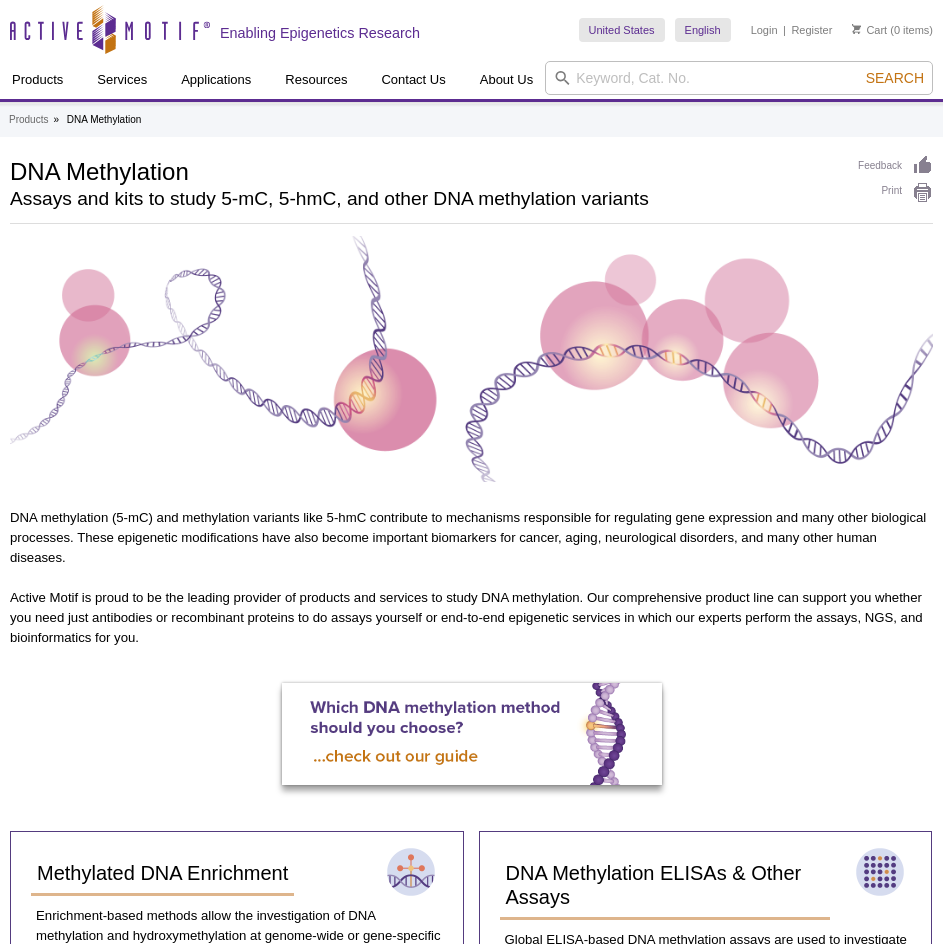 scroll, scrollTop: 0, scrollLeft: 0, axis: both 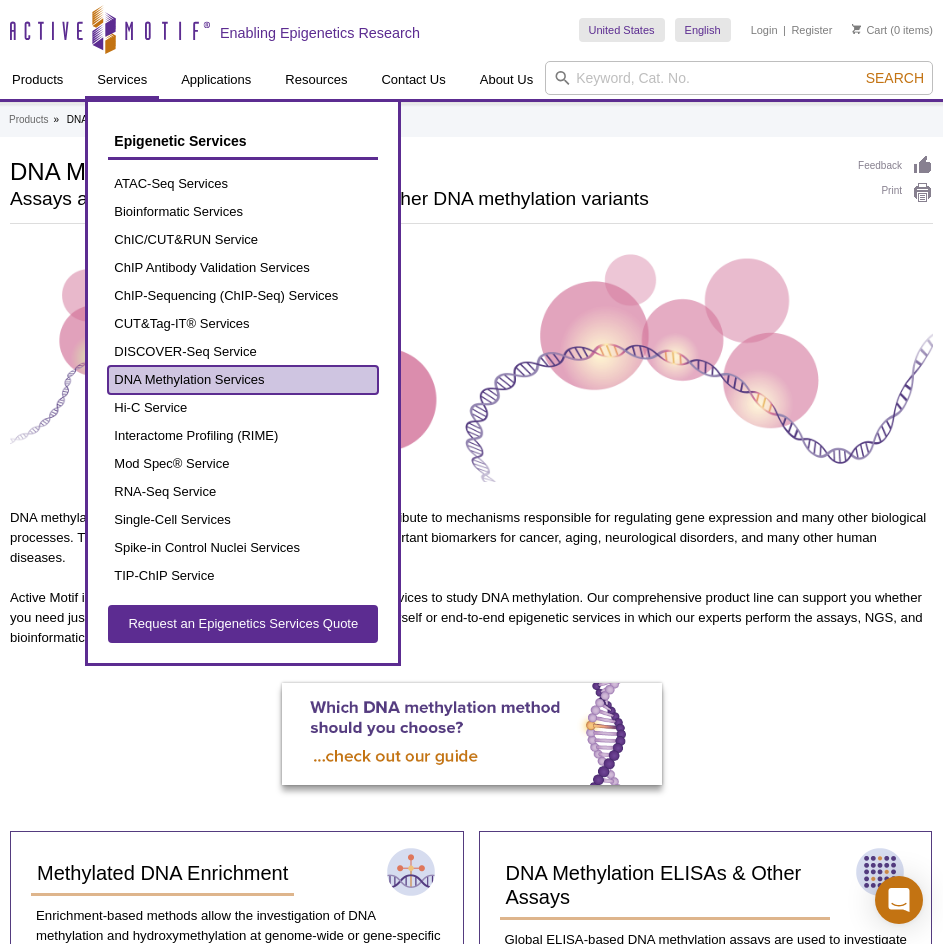 click on "DNA Methylation Services" at bounding box center [243, 380] 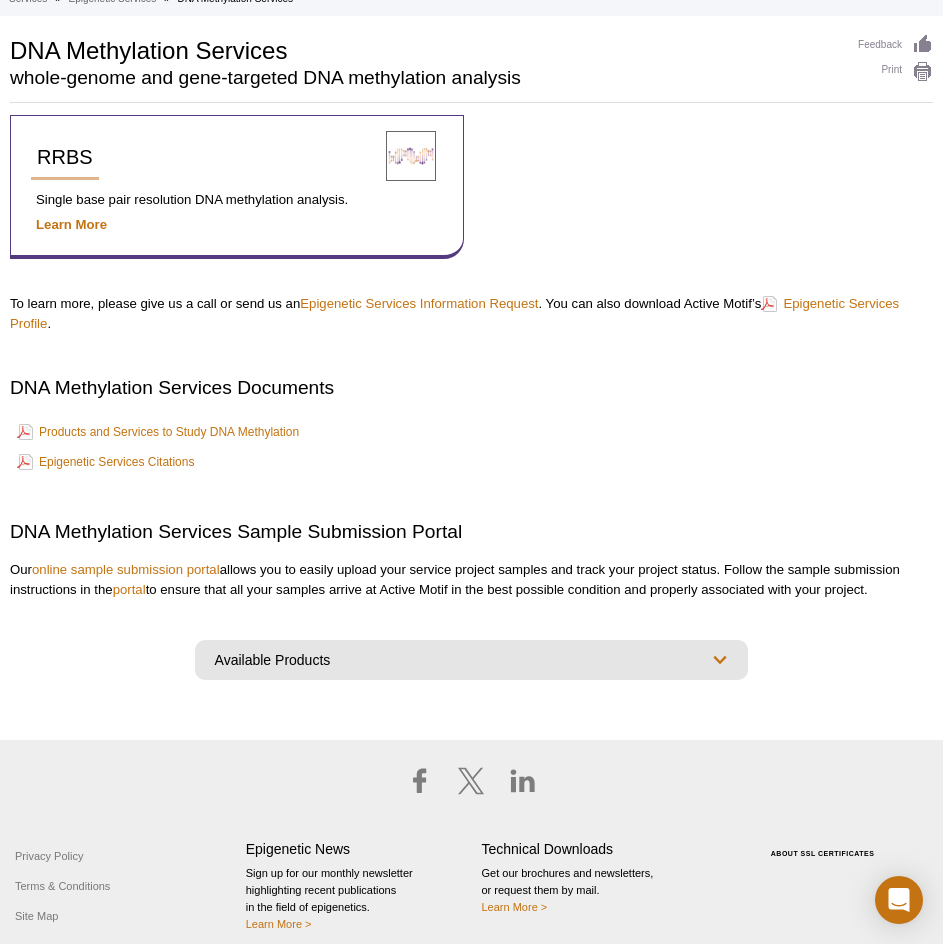 scroll, scrollTop: 127, scrollLeft: 0, axis: vertical 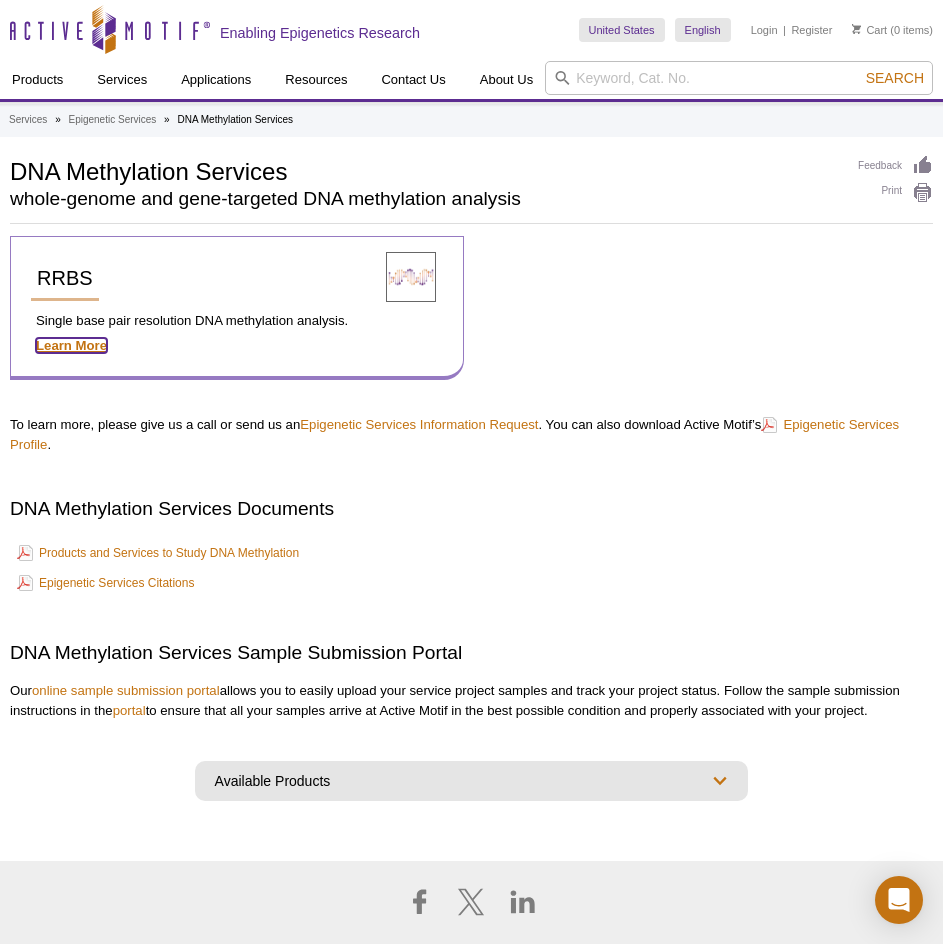 click on "Learn More" at bounding box center (71, 345) 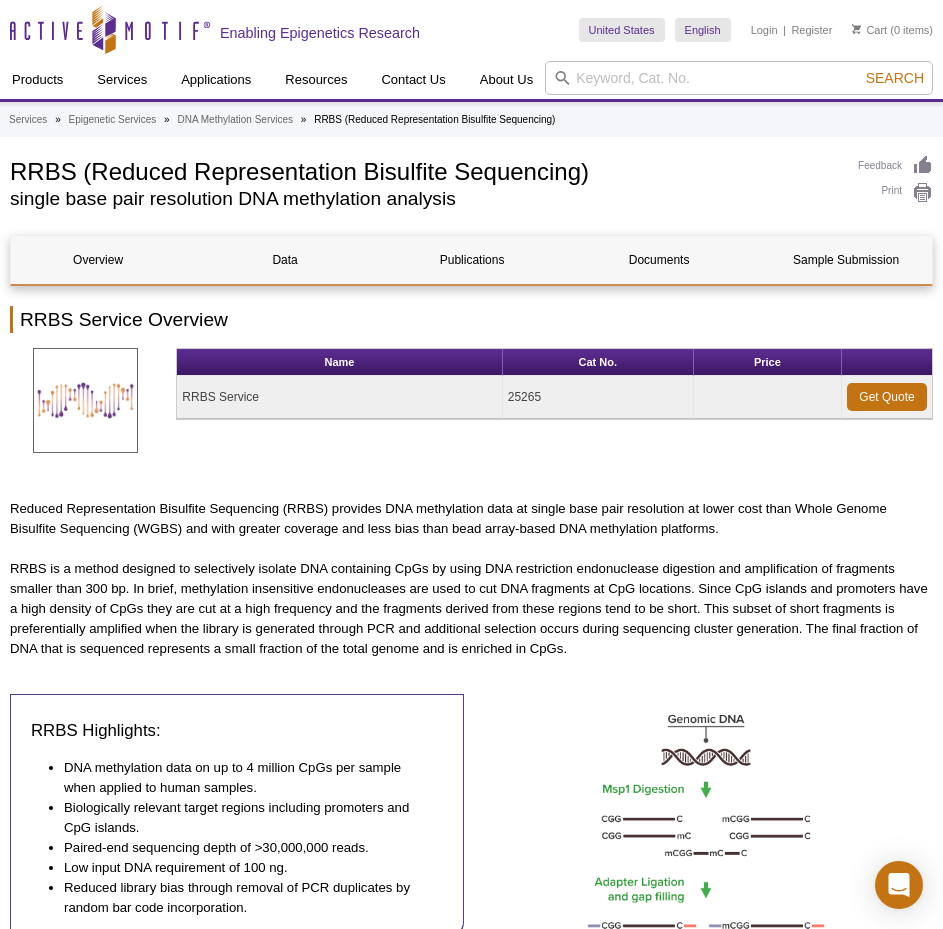 scroll, scrollTop: 0, scrollLeft: 0, axis: both 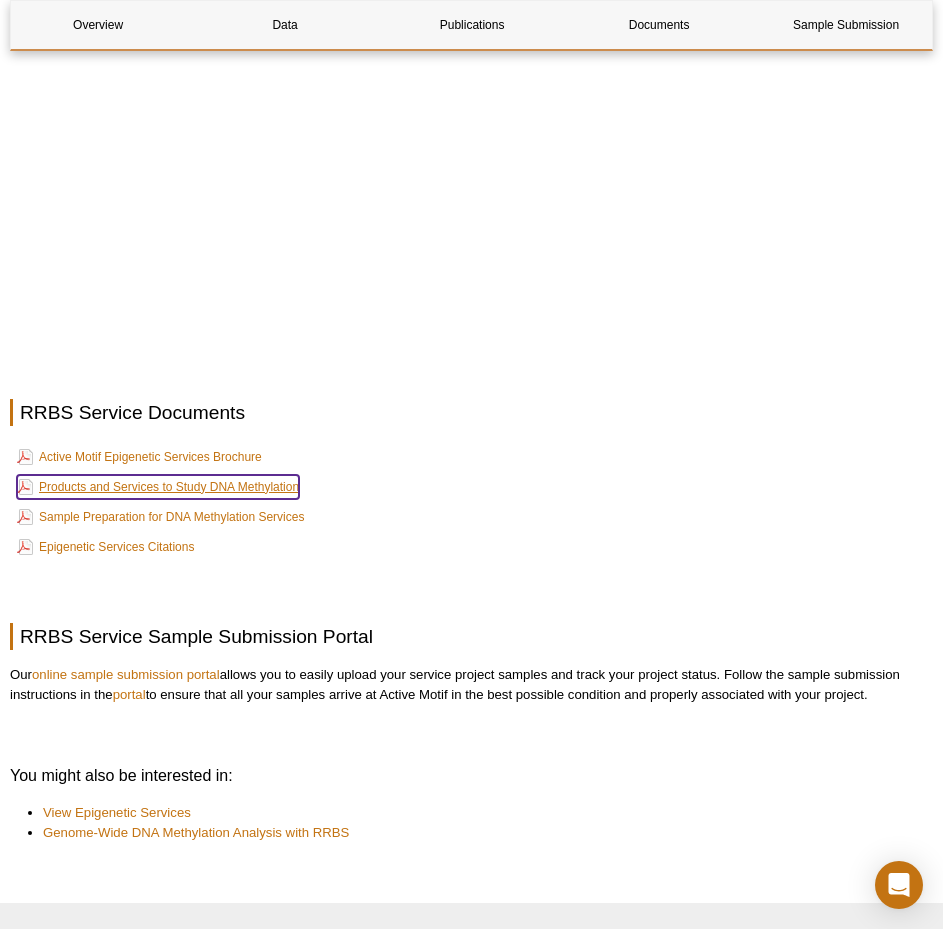 click on "Products and Services to Study DNA Methylation" at bounding box center (158, 487) 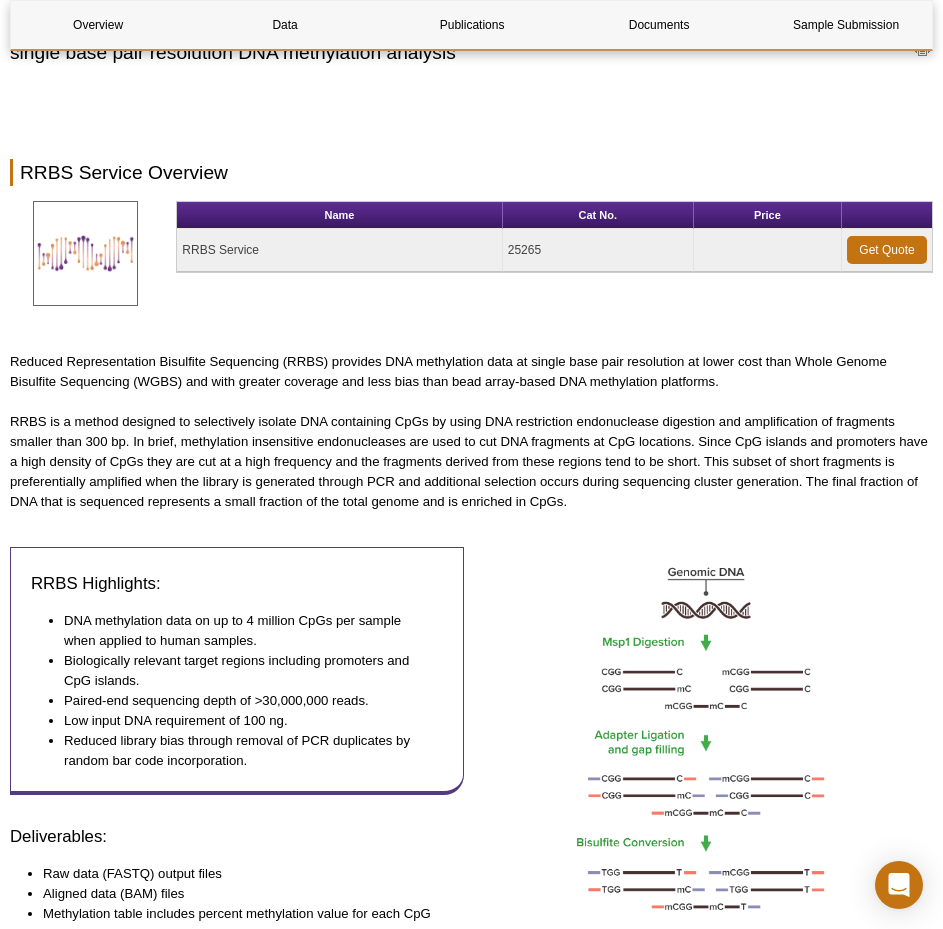scroll, scrollTop: 0, scrollLeft: 0, axis: both 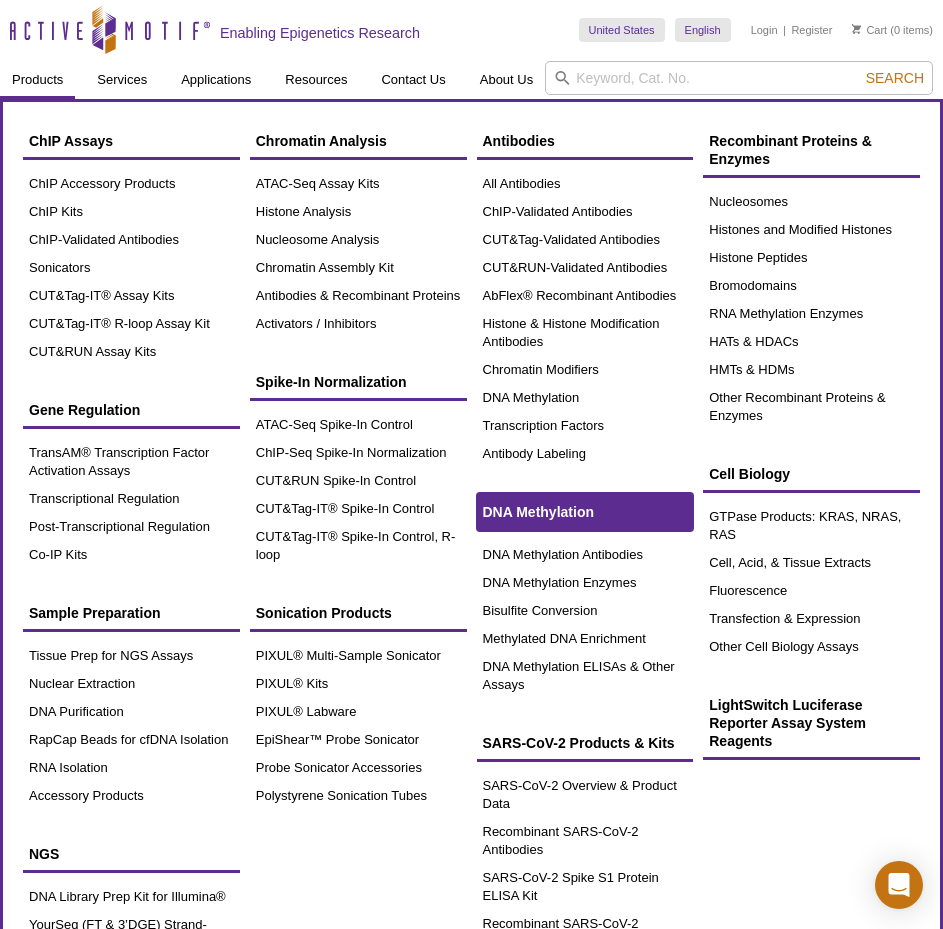 click on "DNA Methylation" at bounding box center [538, 512] 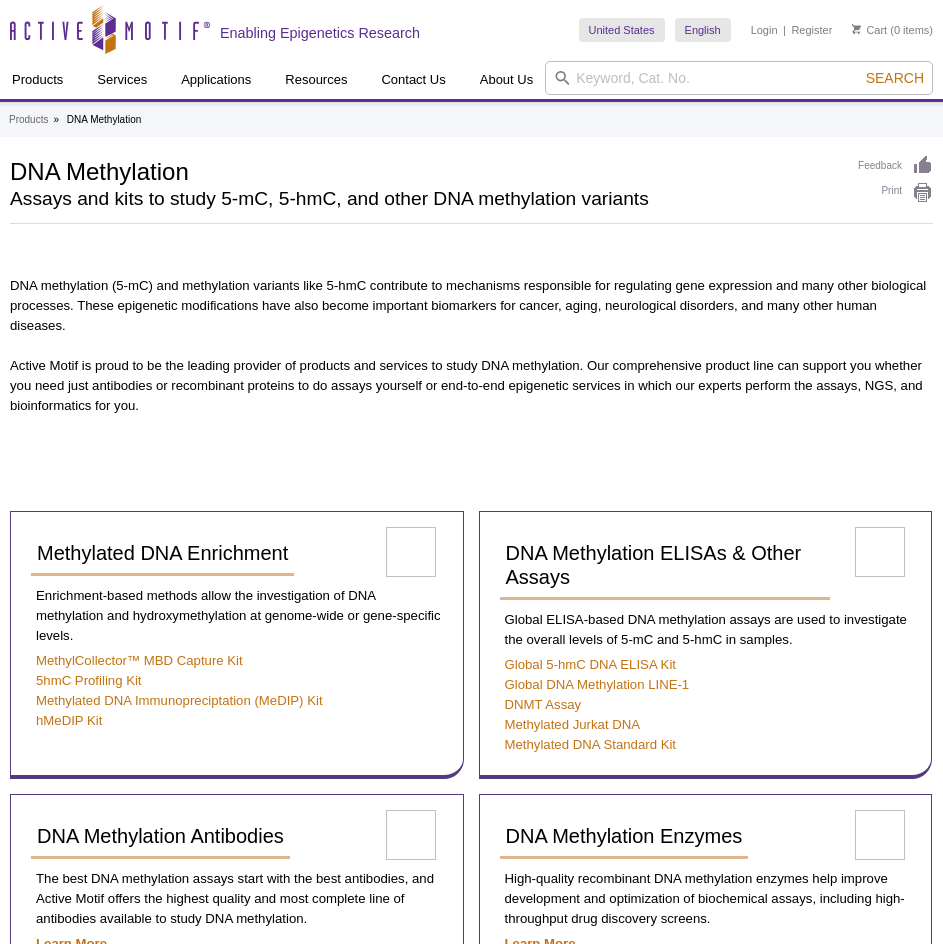 scroll, scrollTop: 0, scrollLeft: 0, axis: both 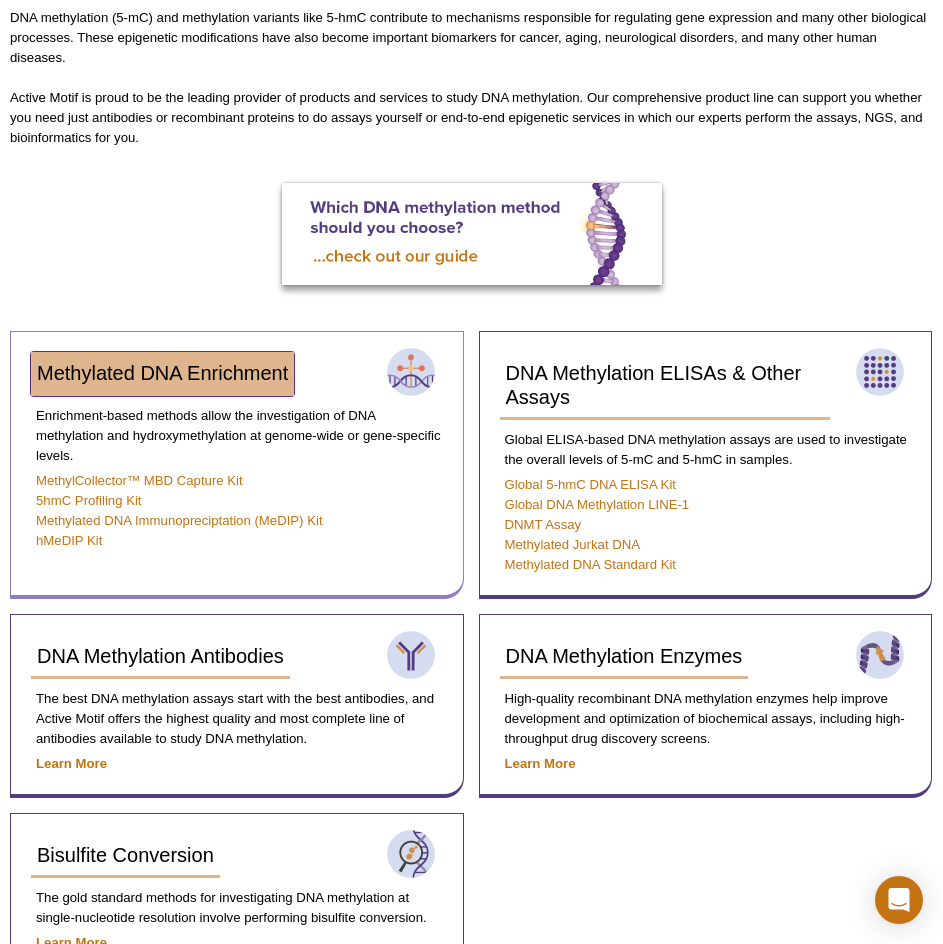 click on "Methylated DNA Enrichment" at bounding box center [162, 373] 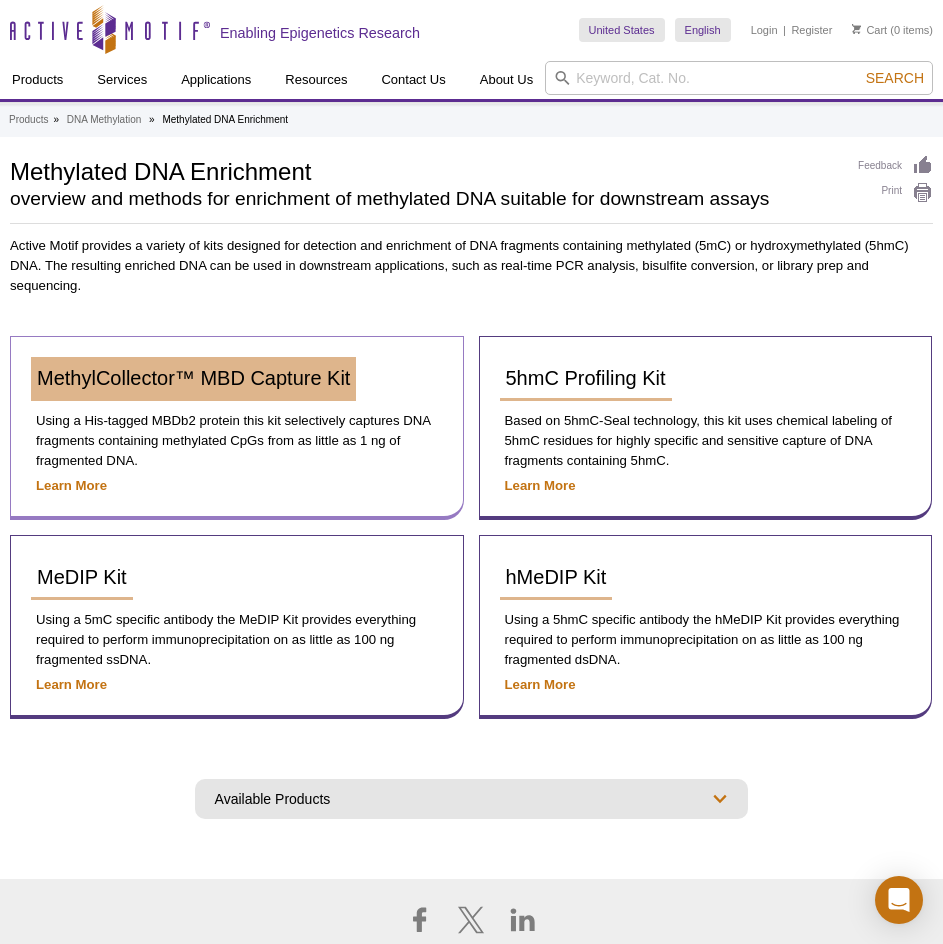 scroll, scrollTop: 0, scrollLeft: 0, axis: both 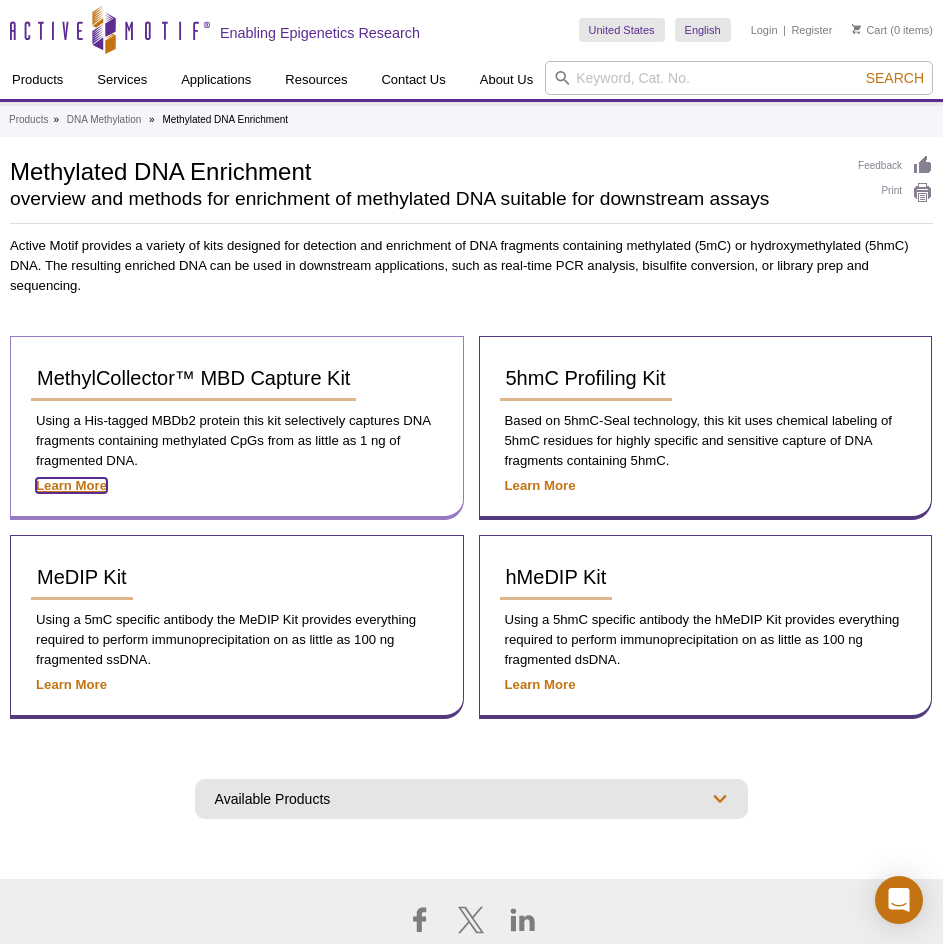 click on "Learn More" at bounding box center [71, 485] 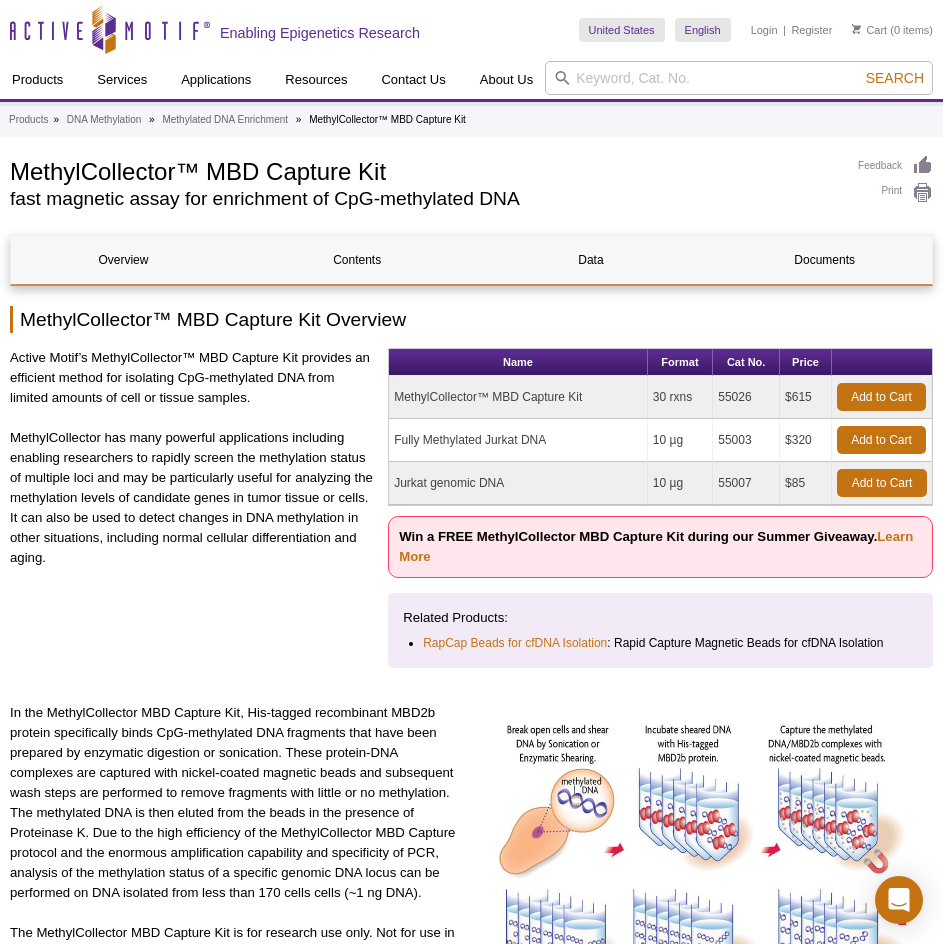 scroll, scrollTop: 0, scrollLeft: 0, axis: both 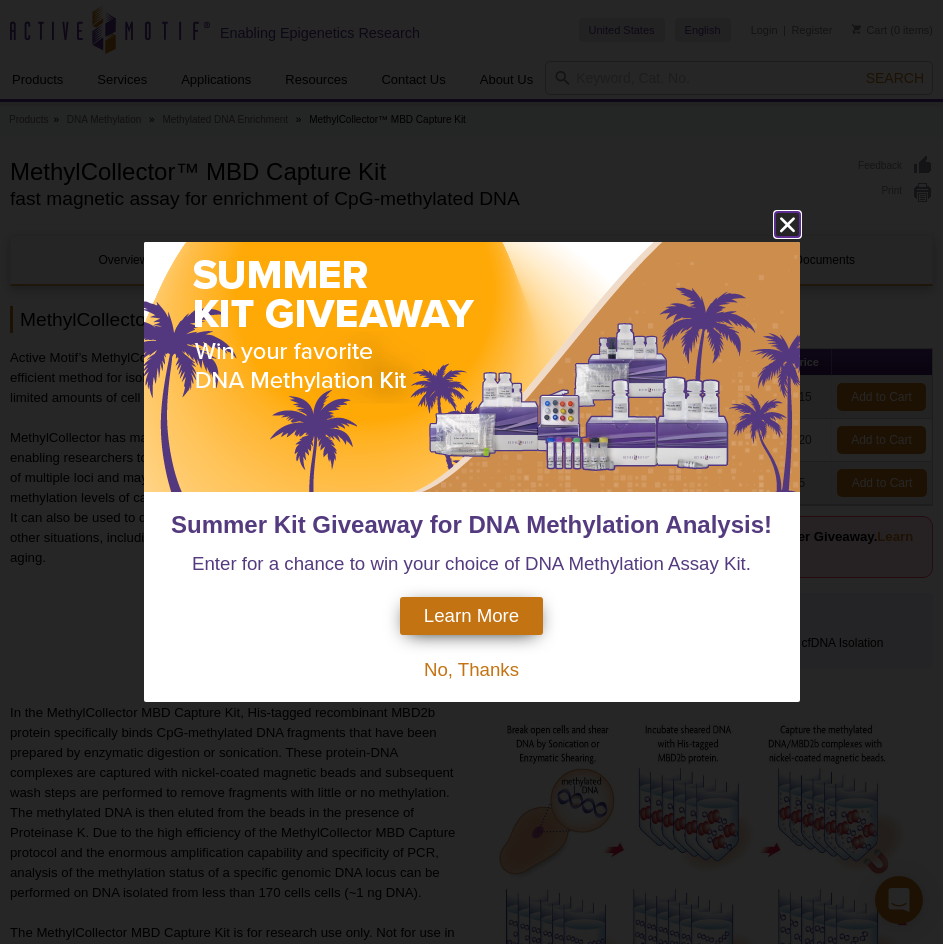 click 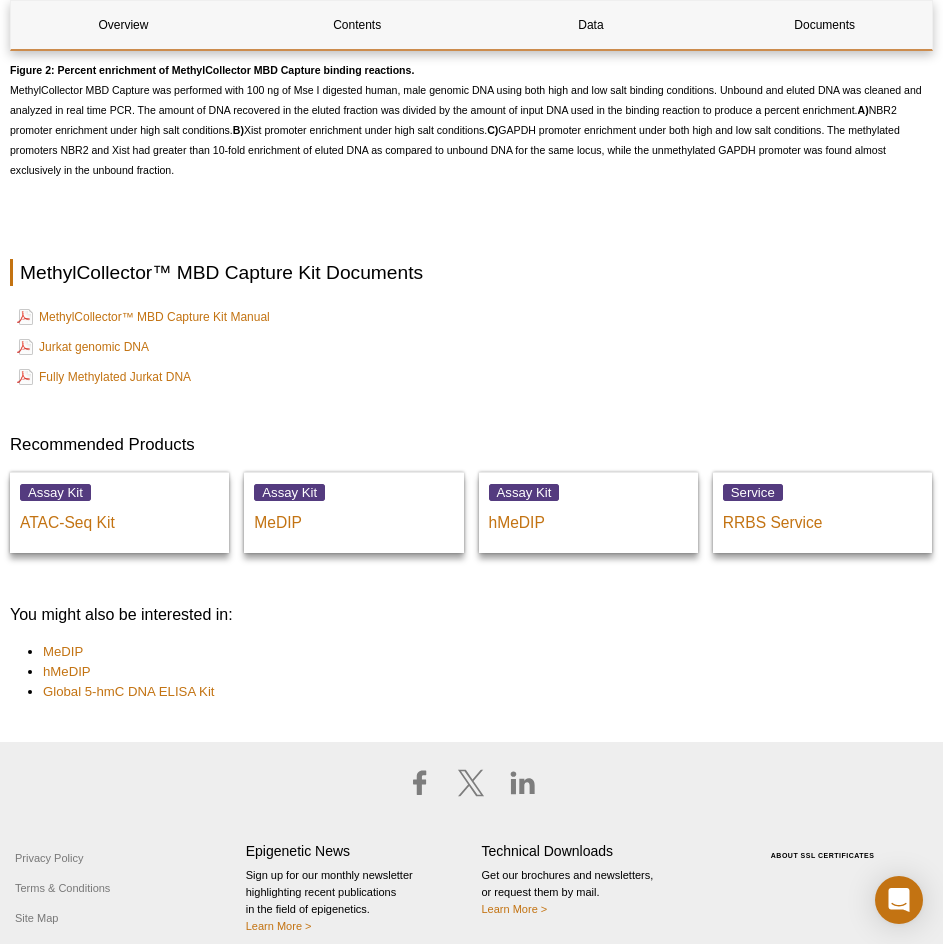 scroll, scrollTop: 2795, scrollLeft: 0, axis: vertical 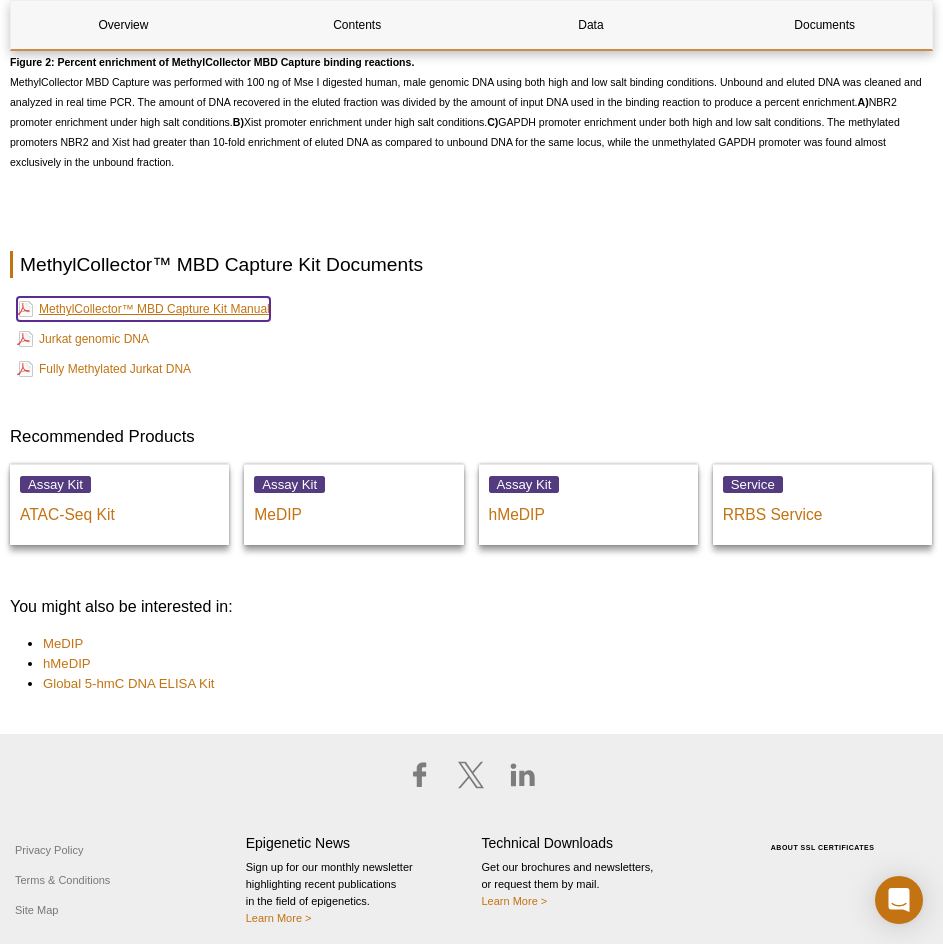 click on "MethylCollector™ MBD Capture Kit Manual" at bounding box center (143, 309) 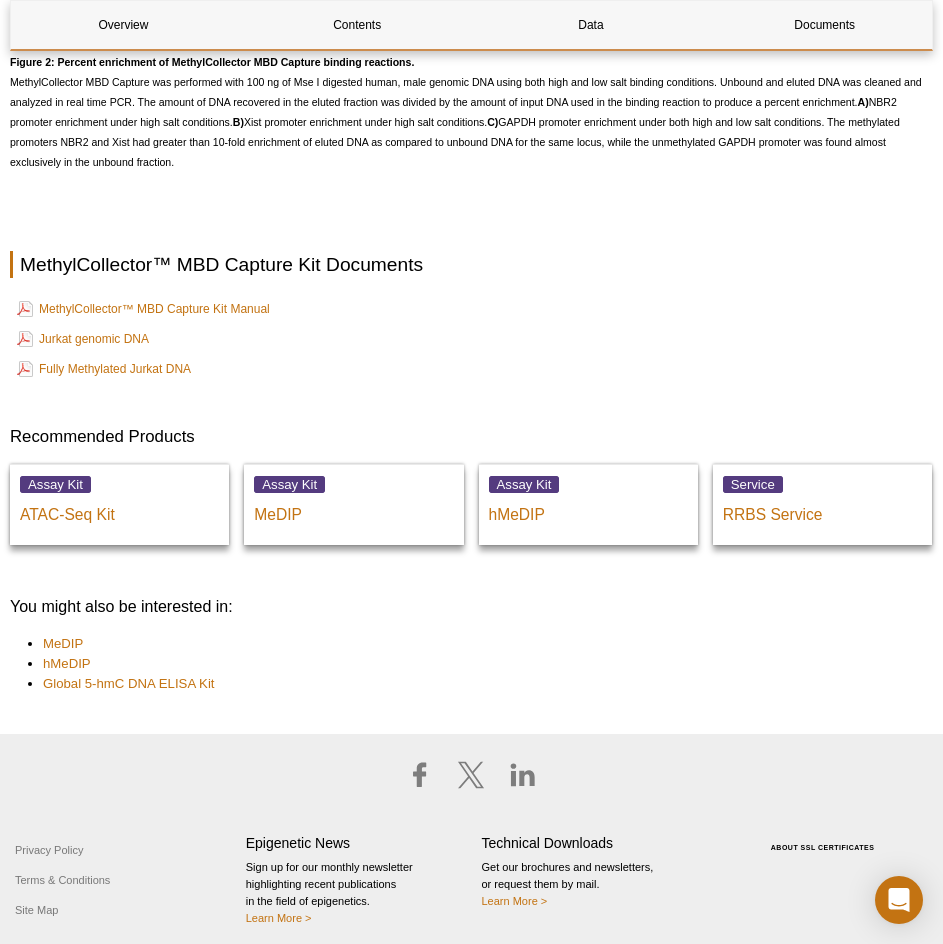 scroll, scrollTop: 2495, scrollLeft: 0, axis: vertical 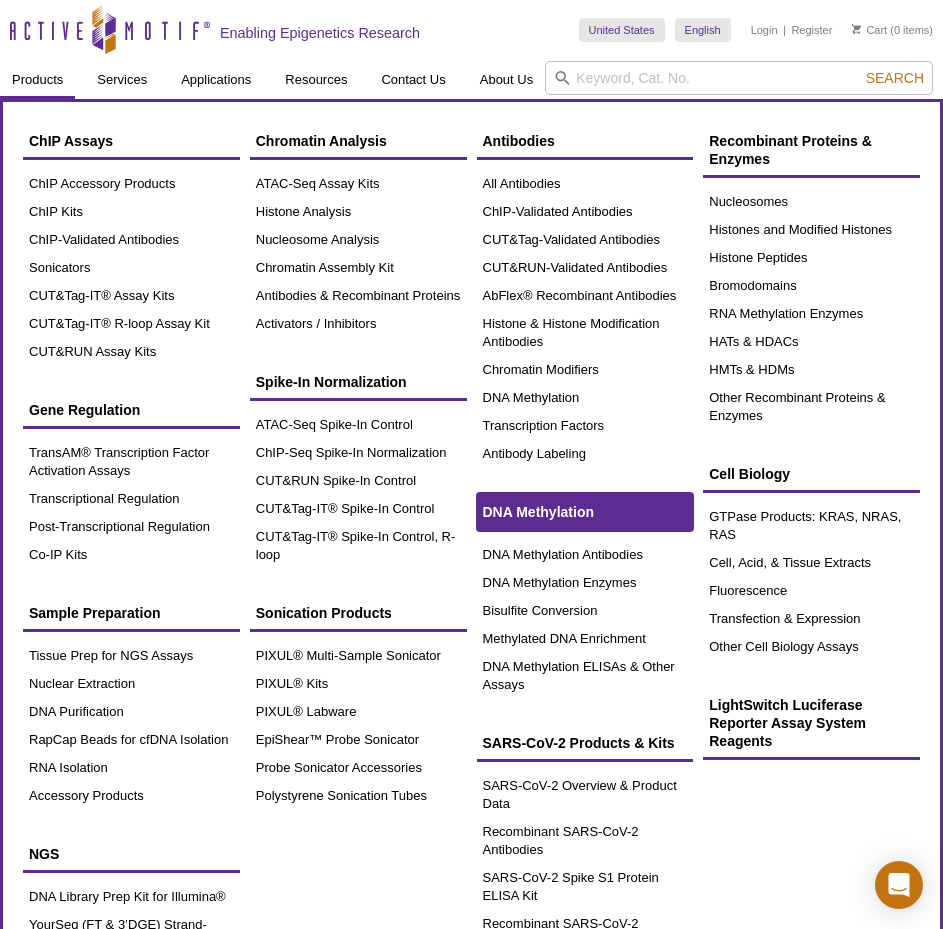 click on "DNA Methylation" at bounding box center [538, 512] 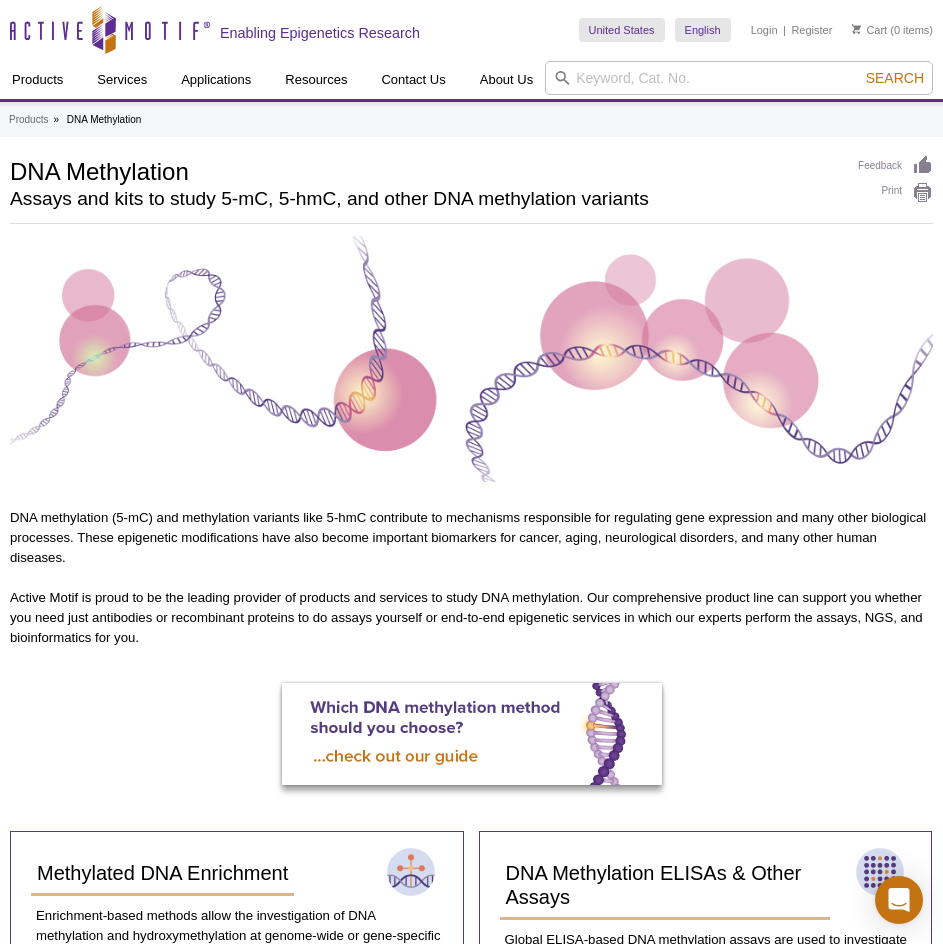 scroll, scrollTop: 400, scrollLeft: 0, axis: vertical 